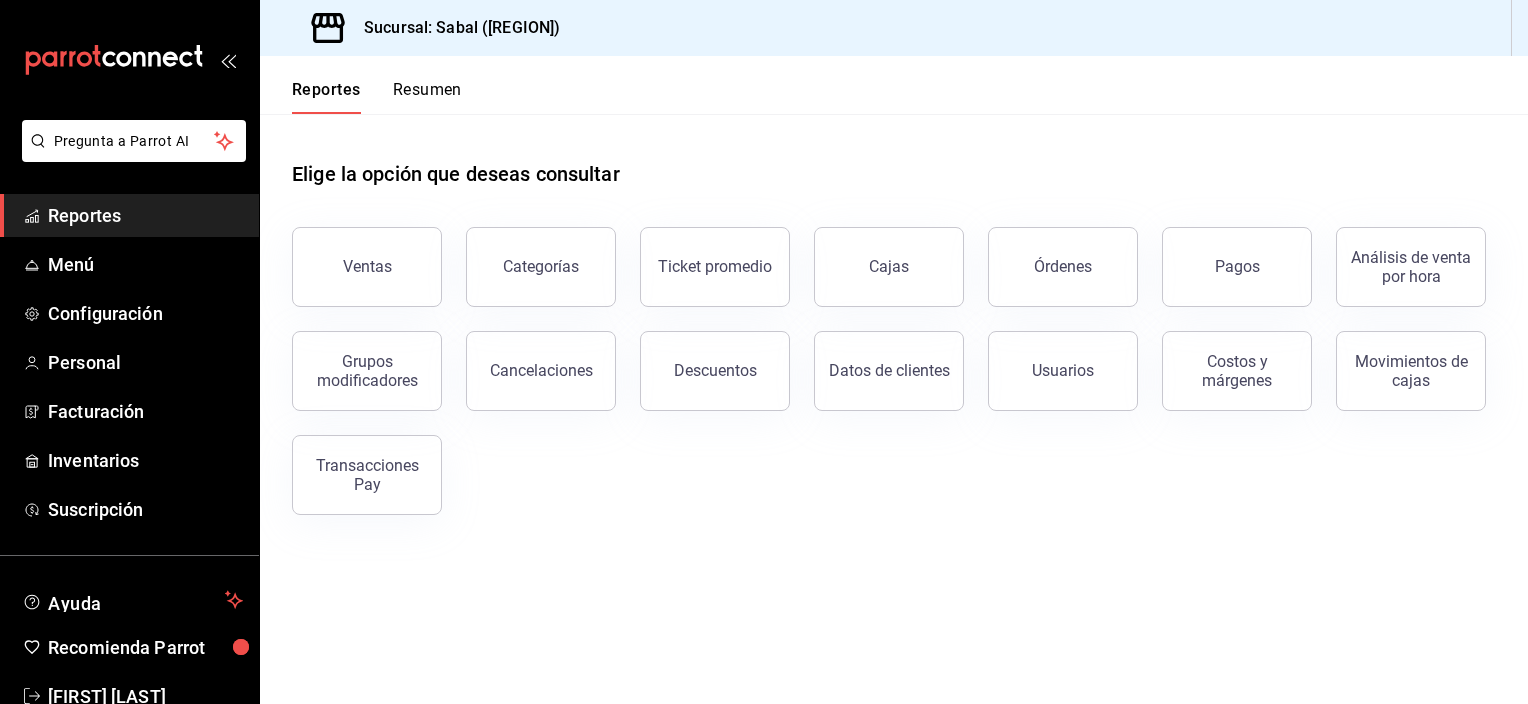 scroll, scrollTop: 0, scrollLeft: 0, axis: both 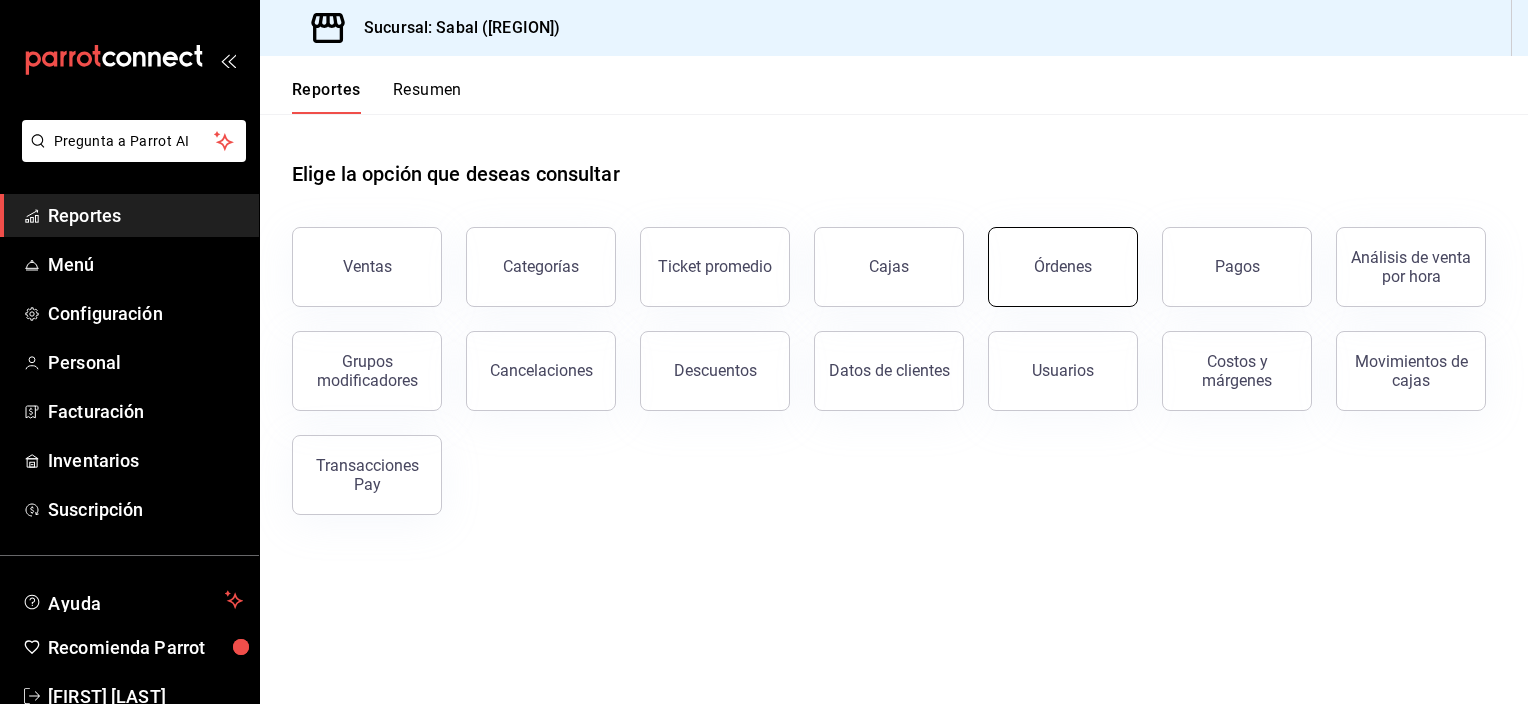 click on "Órdenes" at bounding box center [1063, 267] 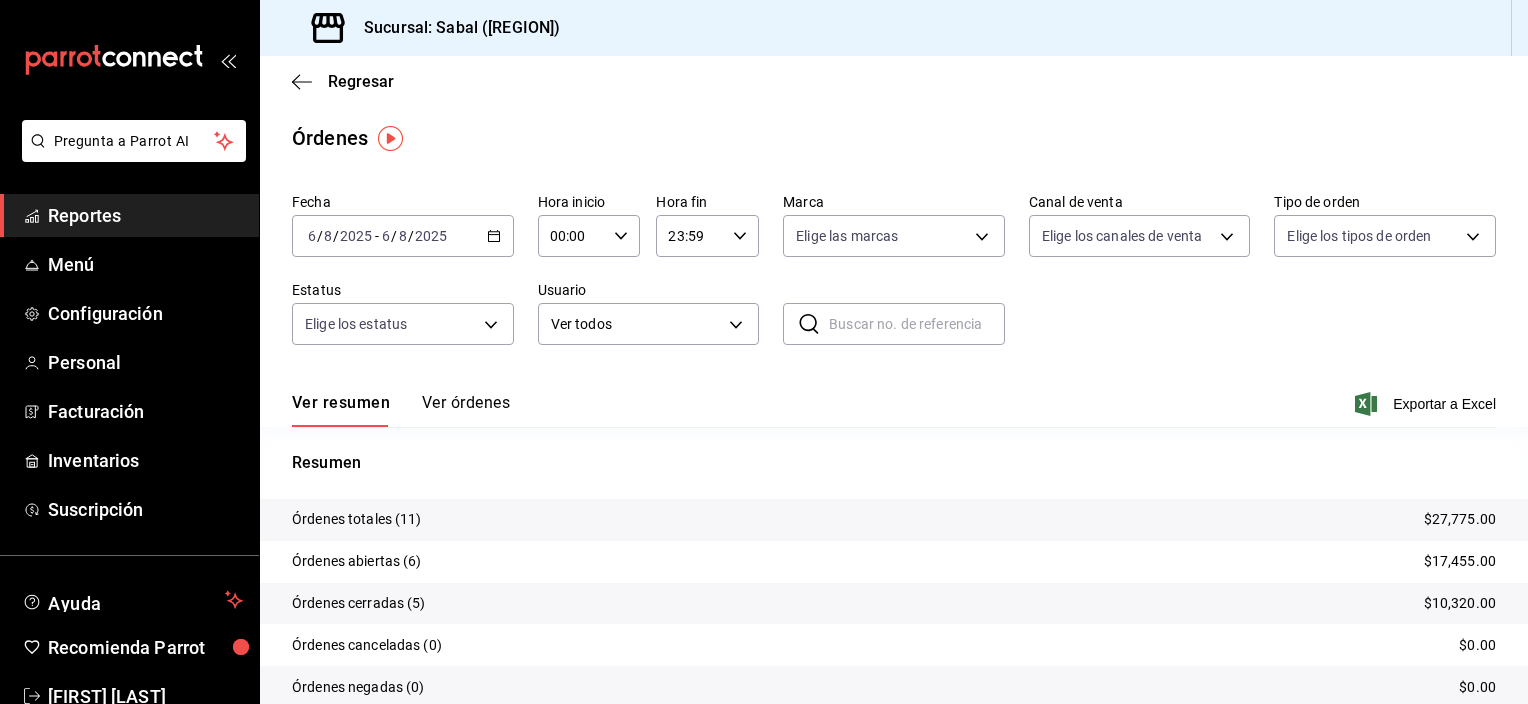 click on "Ver órdenes" at bounding box center [466, 410] 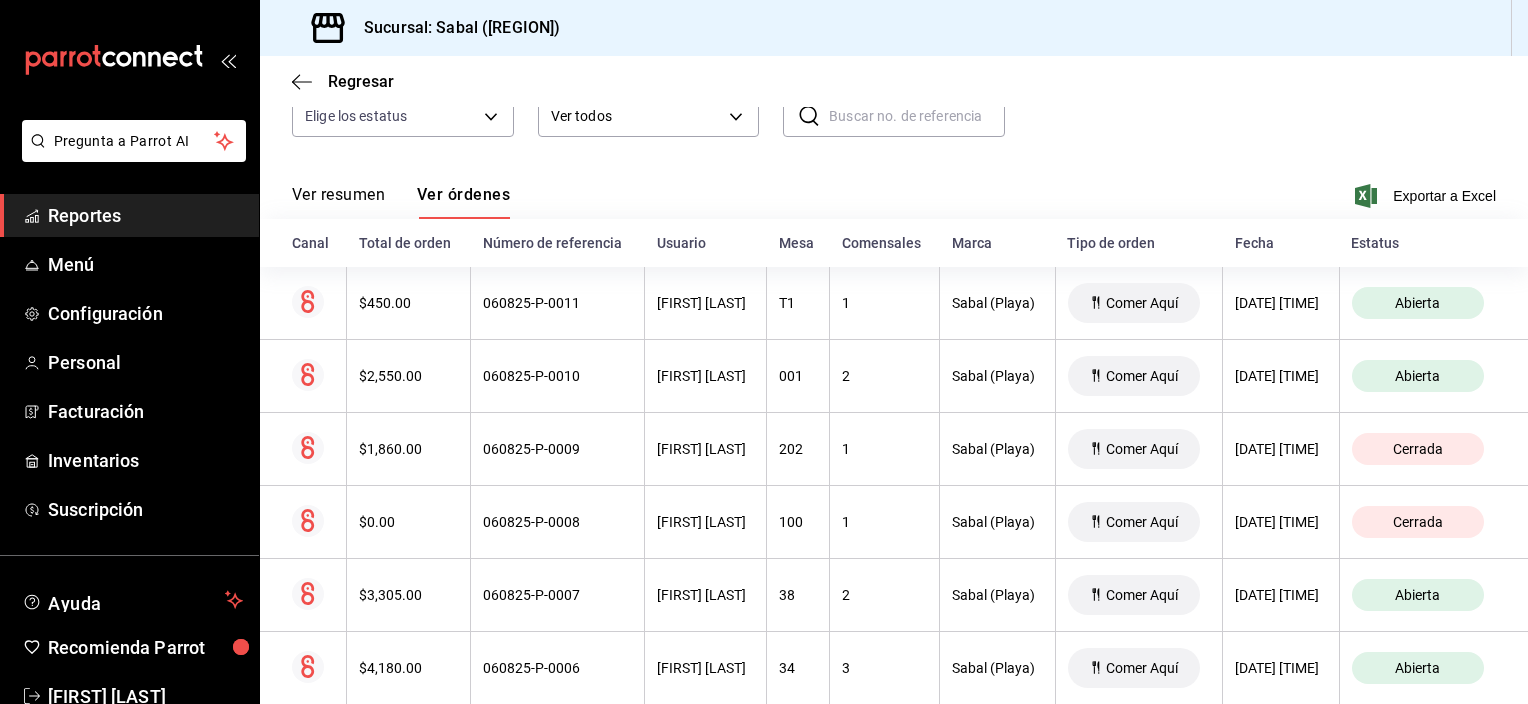 scroll, scrollTop: 212, scrollLeft: 0, axis: vertical 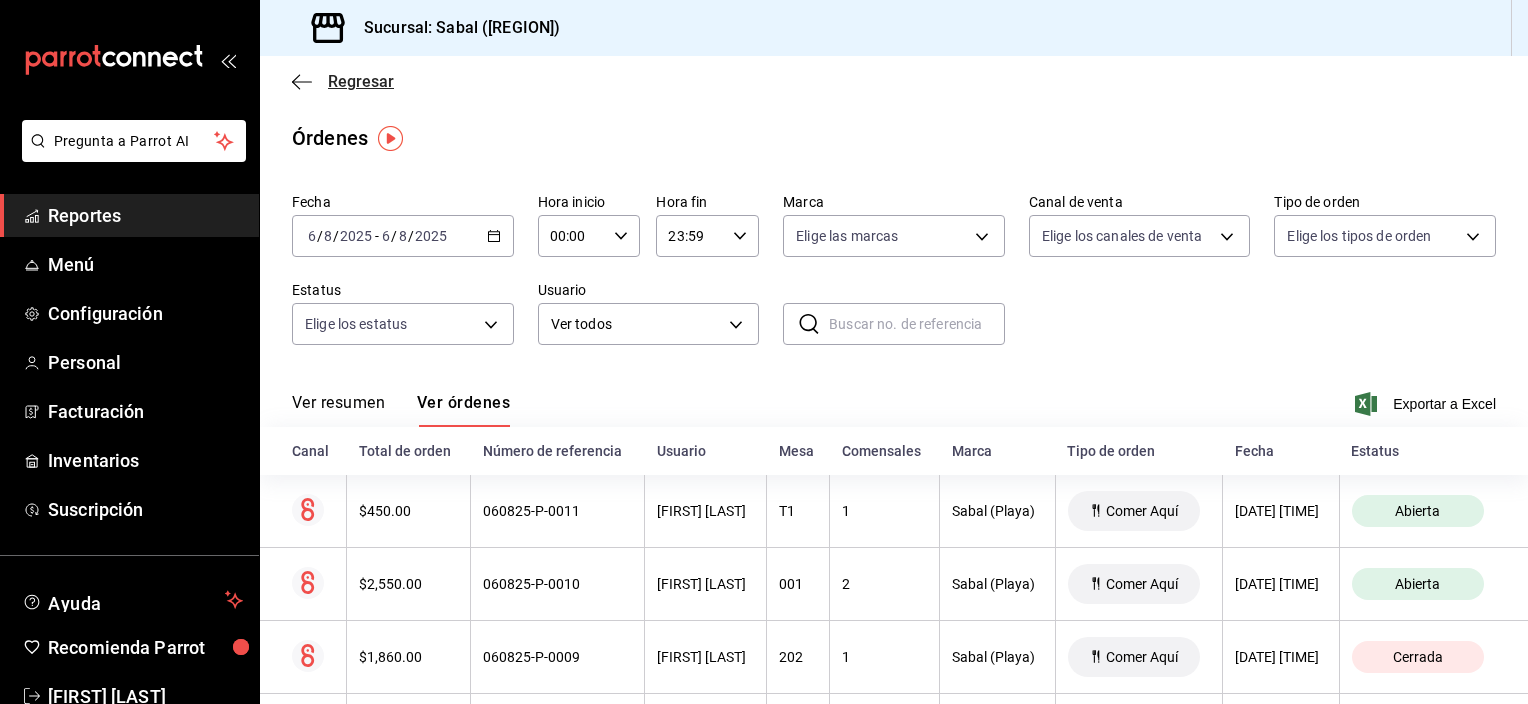 click 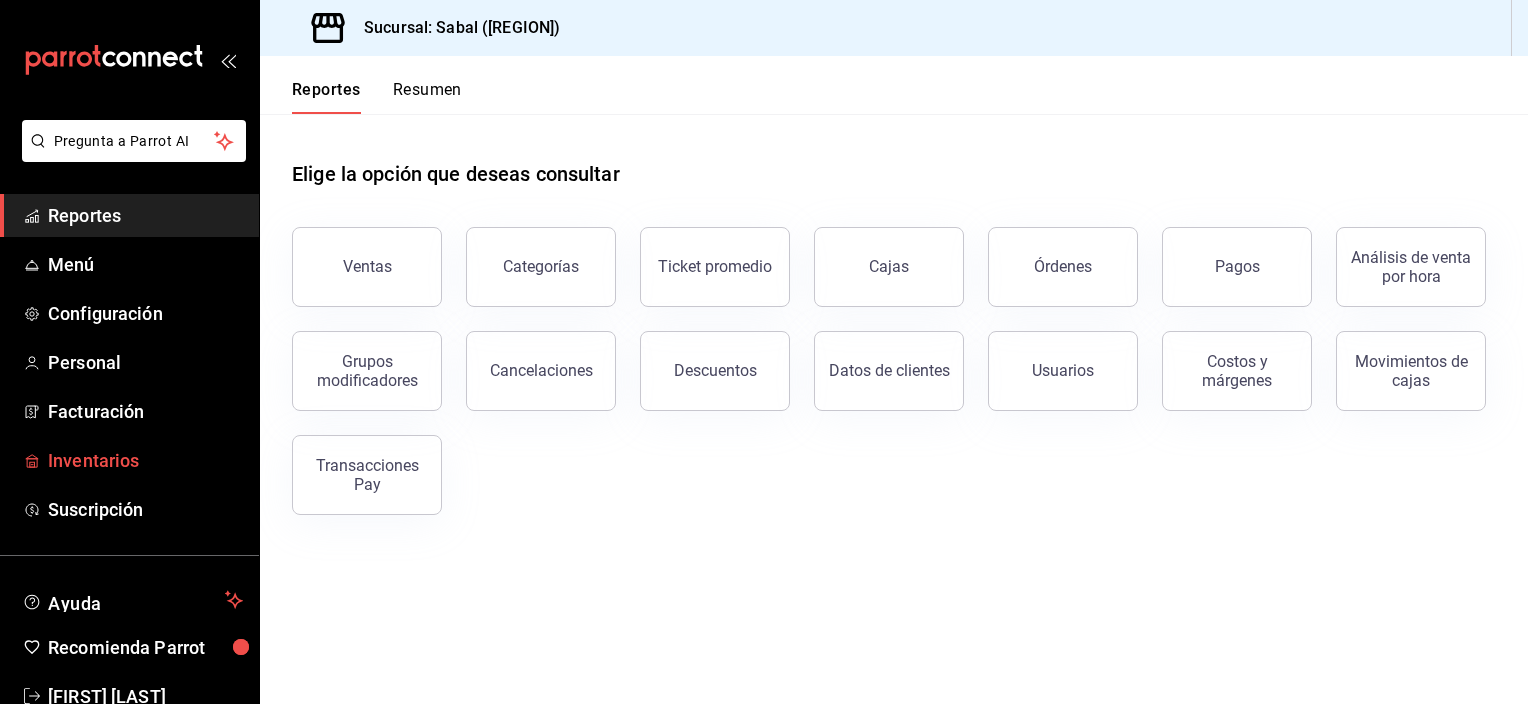 click on "Inventarios" at bounding box center [145, 460] 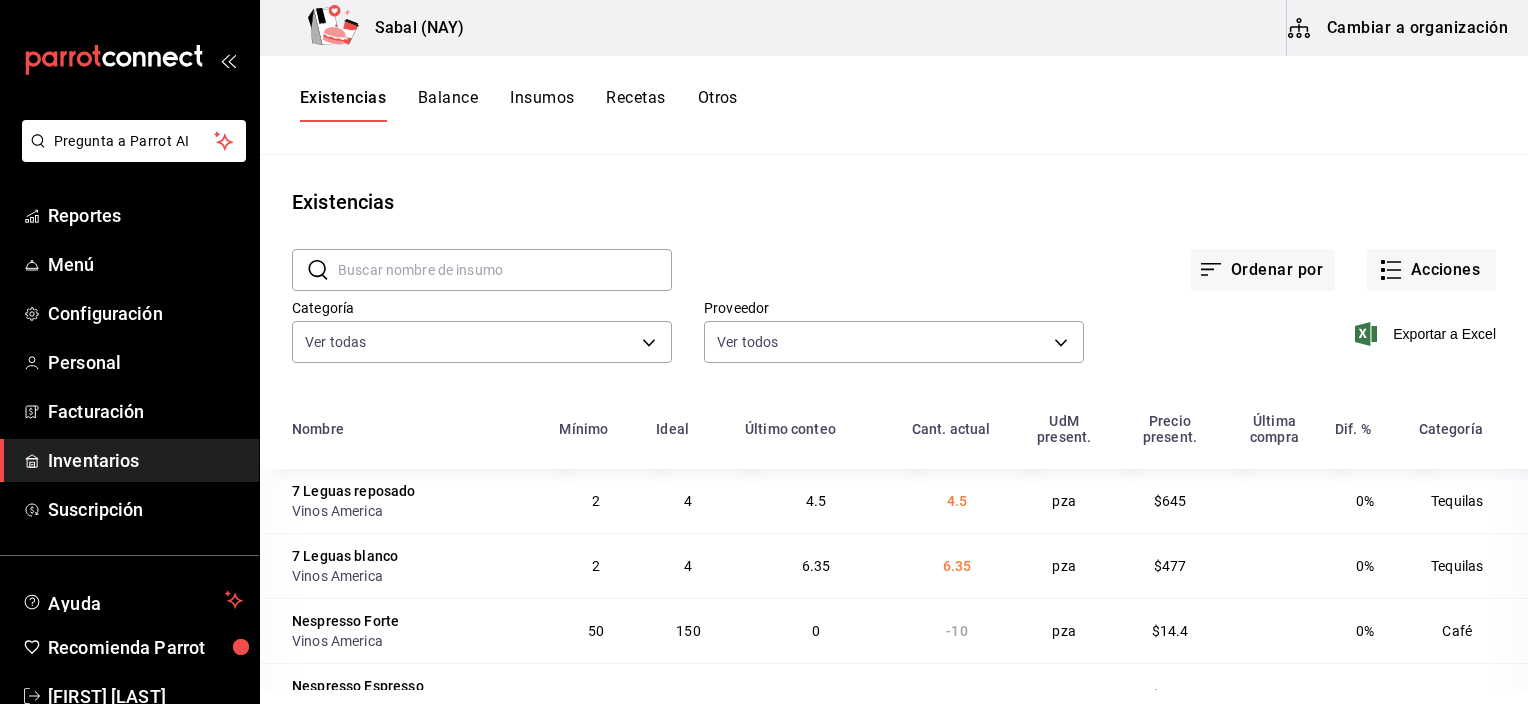 click on "Otros" at bounding box center (718, 105) 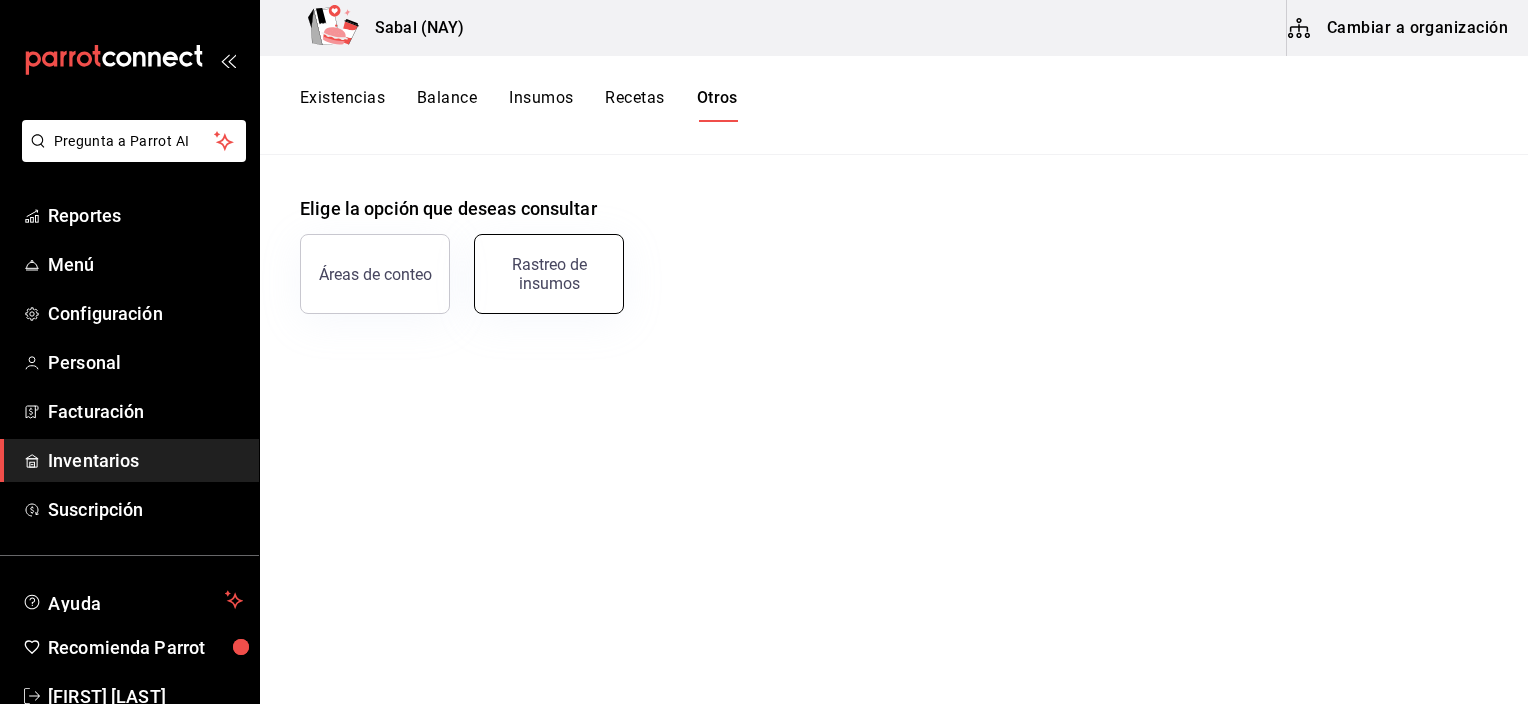 click on "Rastreo de insumos" at bounding box center [549, 274] 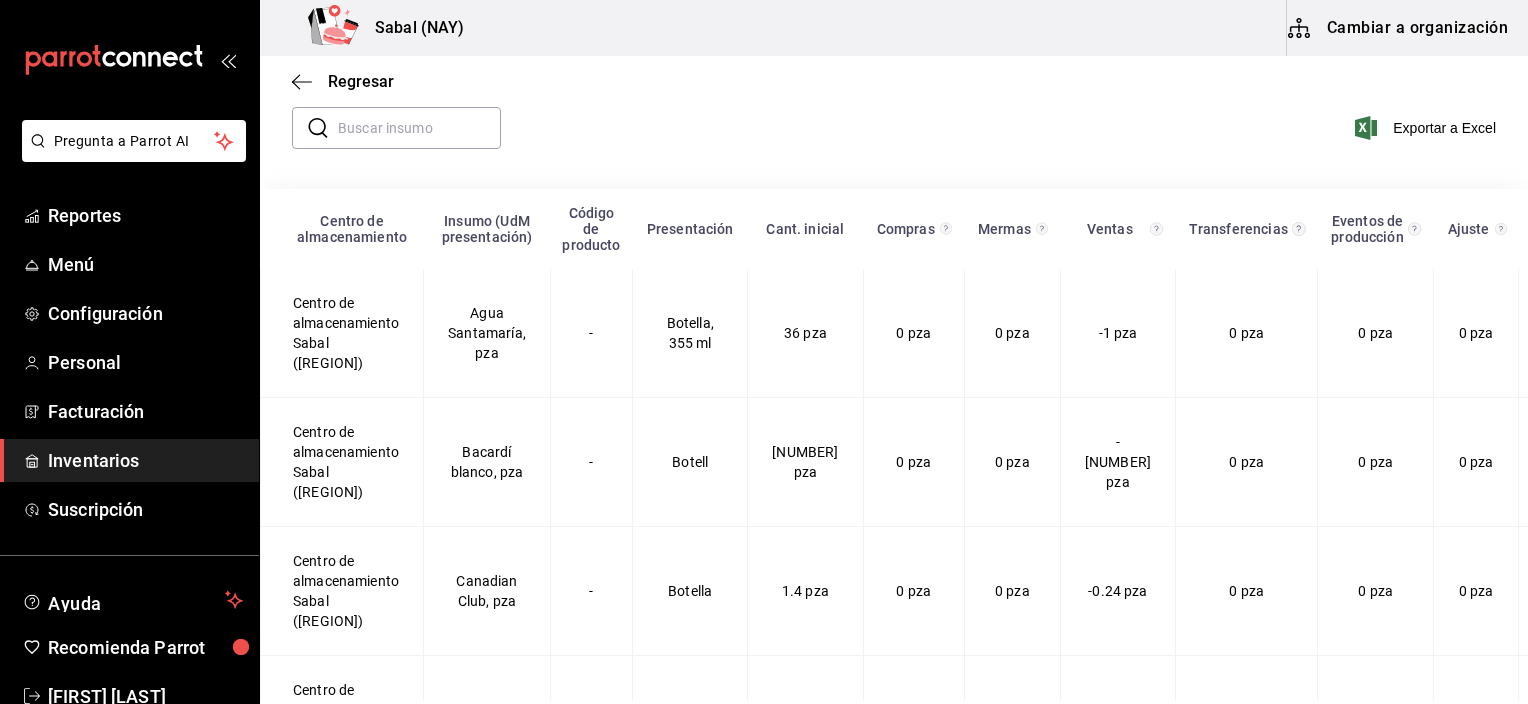scroll, scrollTop: 263, scrollLeft: 0, axis: vertical 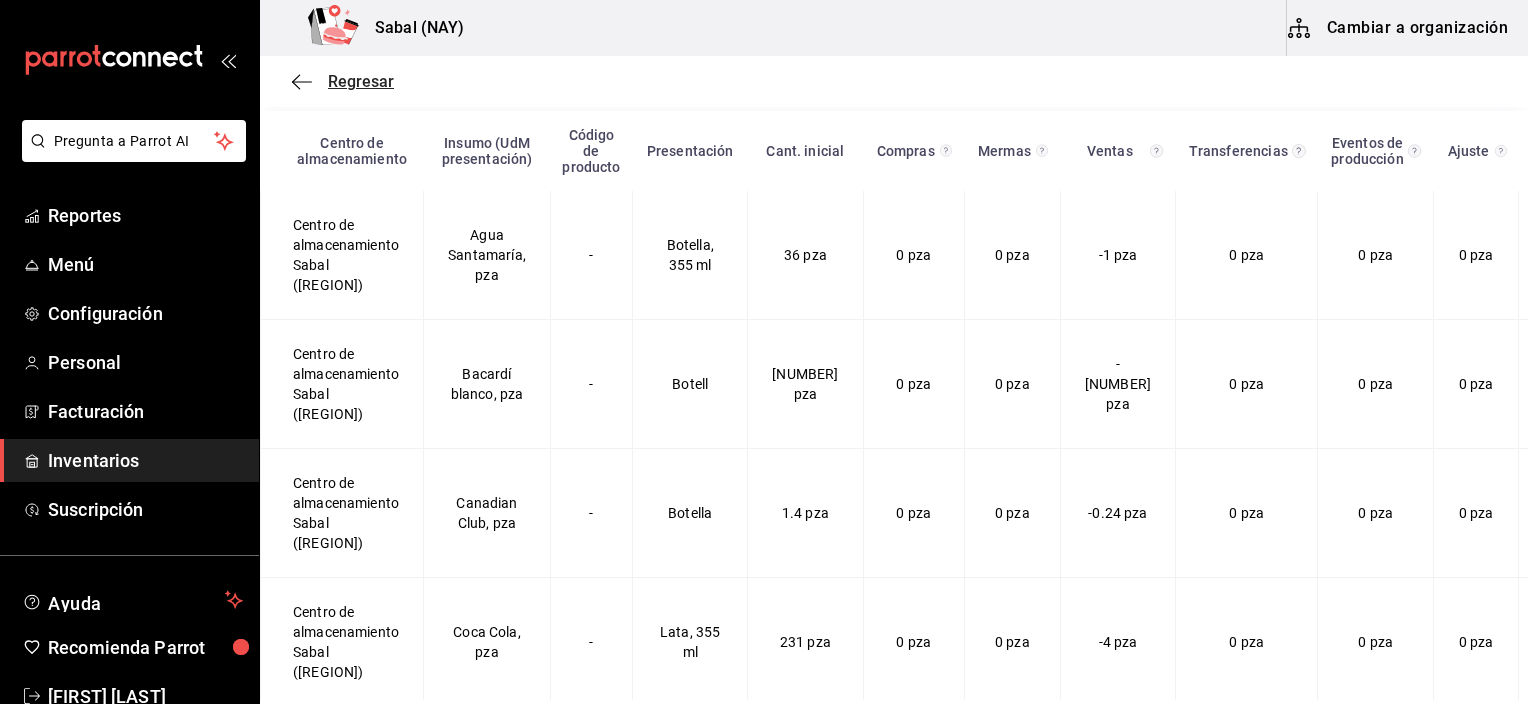 click 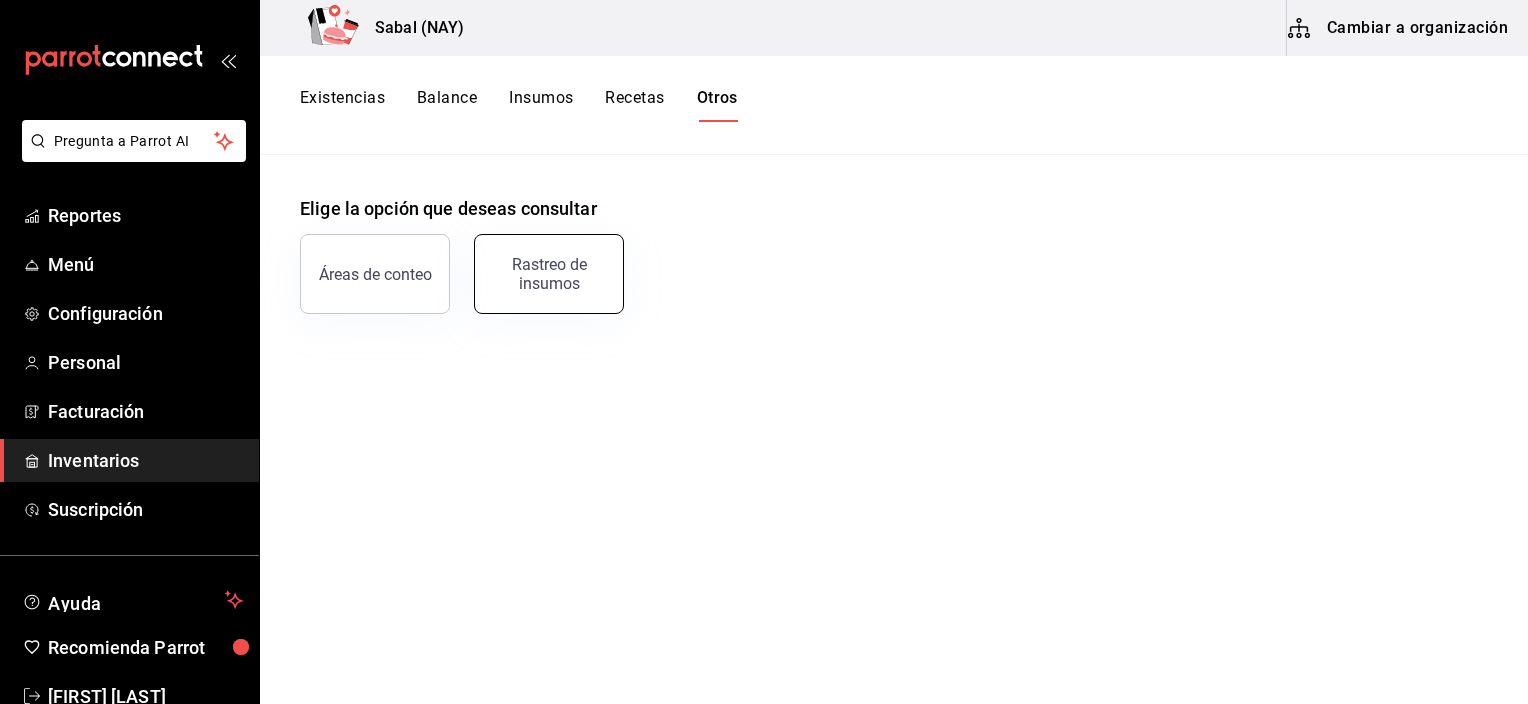 click on "Rastreo de insumos" at bounding box center (549, 274) 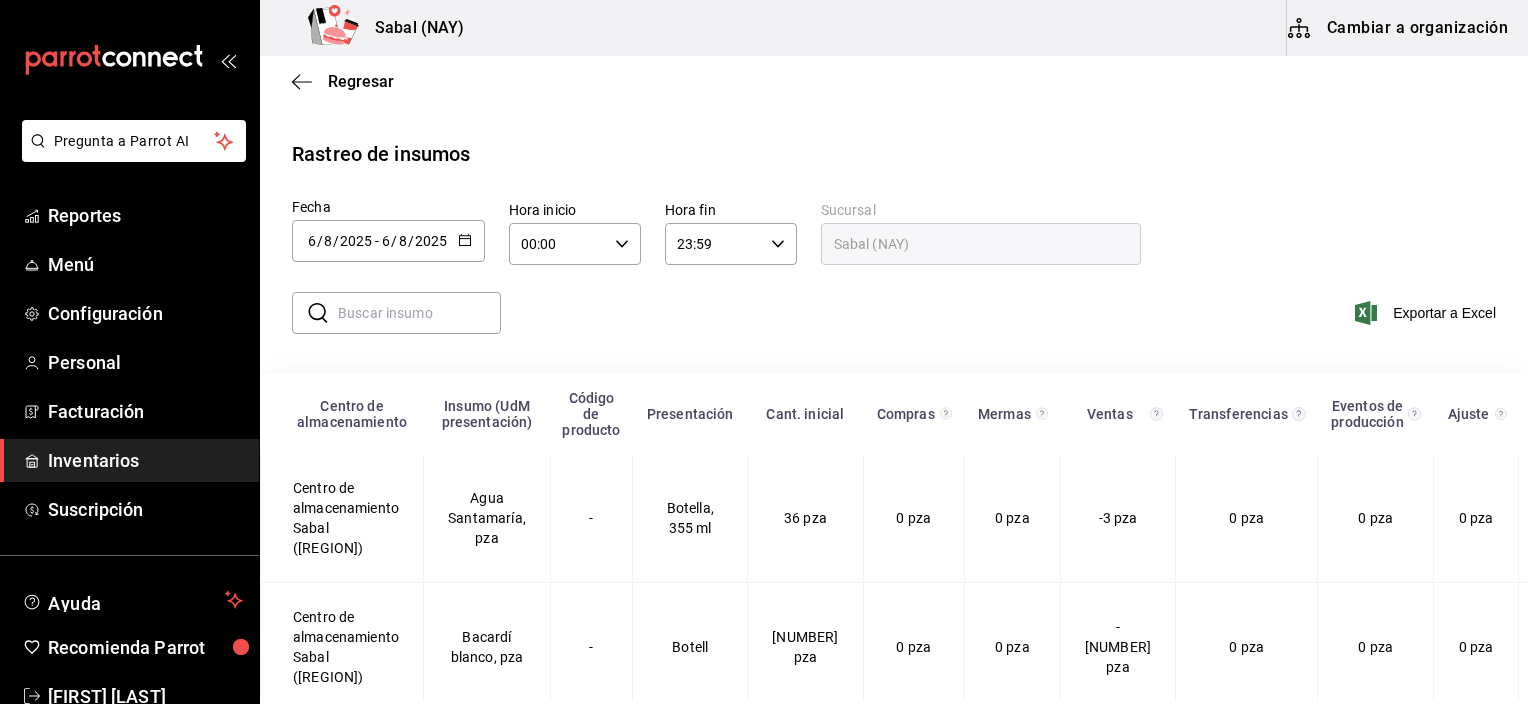 click on "​ ​ Exportar a Excel" at bounding box center (886, 325) 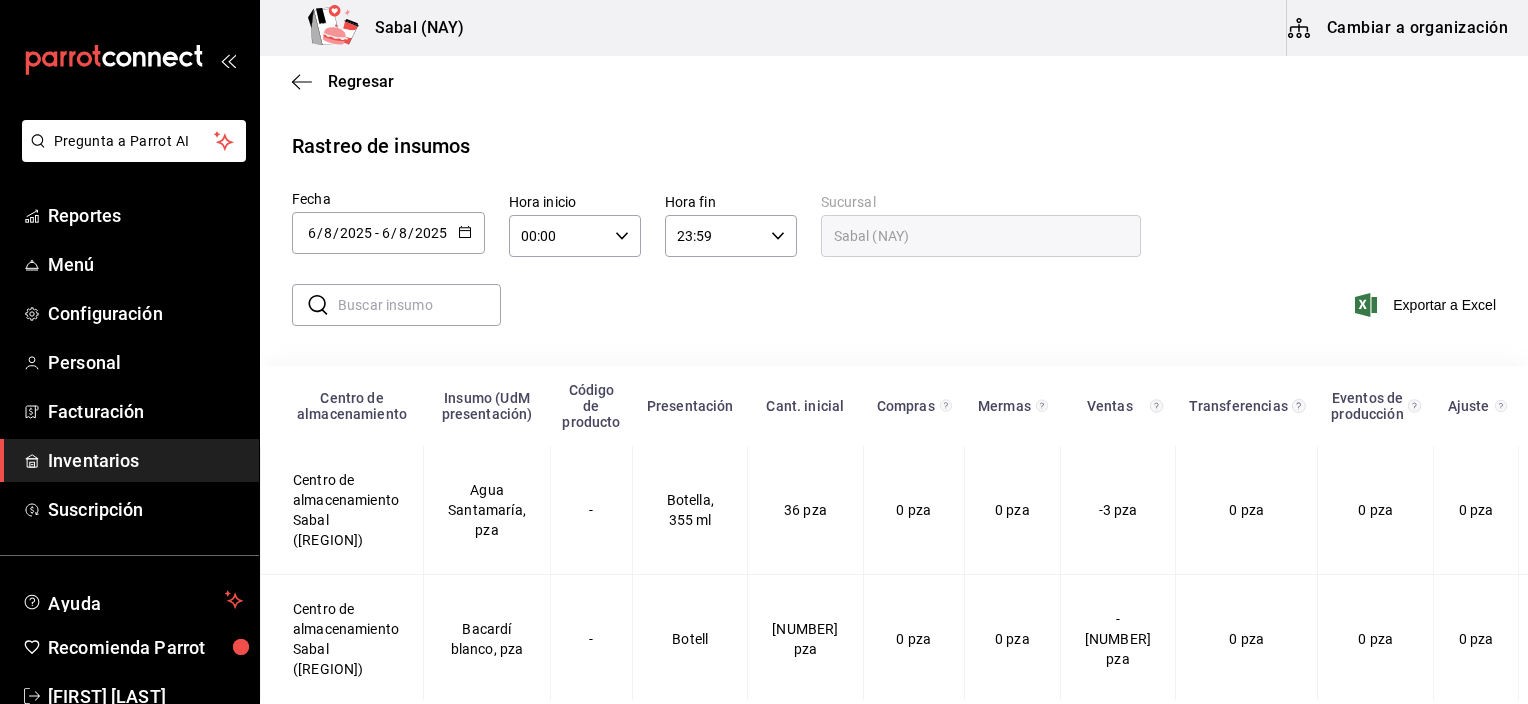 scroll, scrollTop: 0, scrollLeft: 0, axis: both 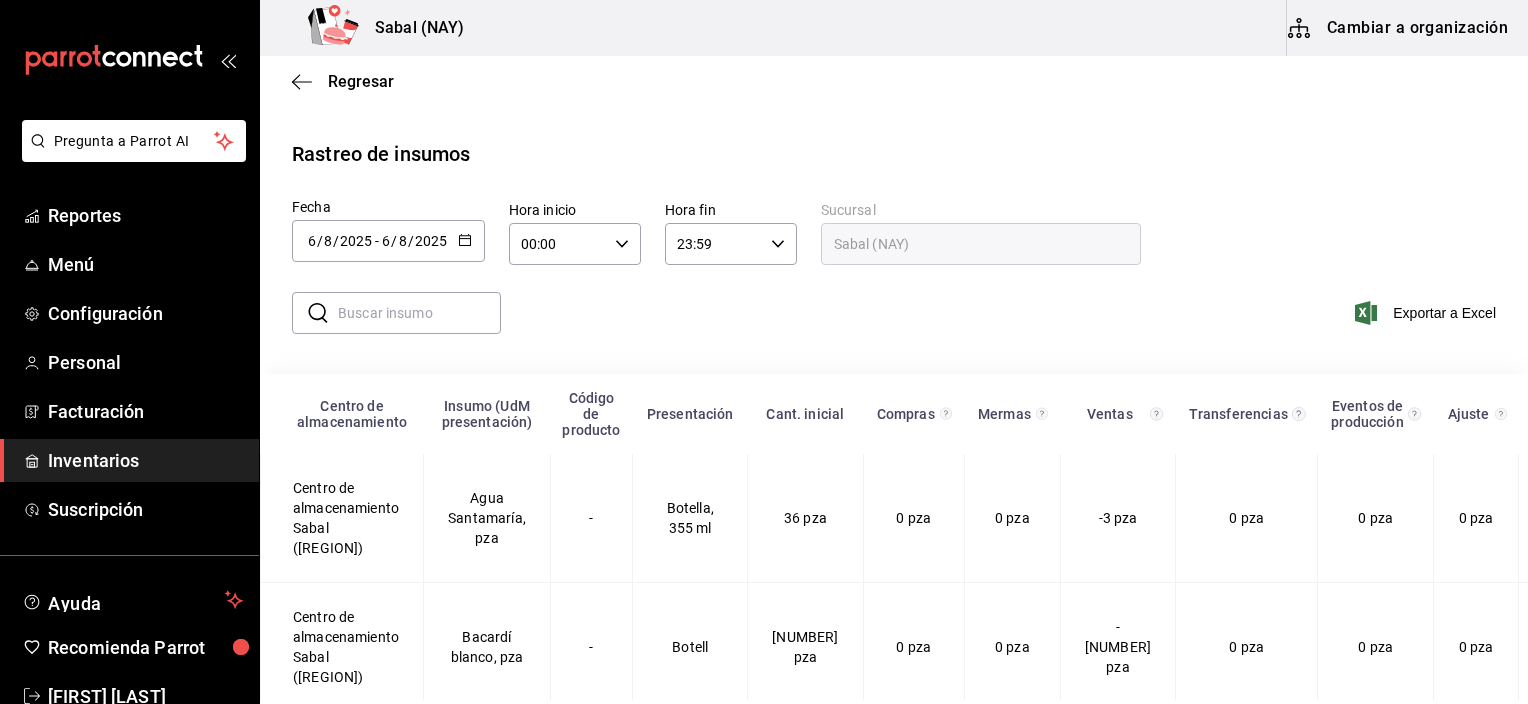 click on "​ ​ Exportar a Excel" at bounding box center [886, 325] 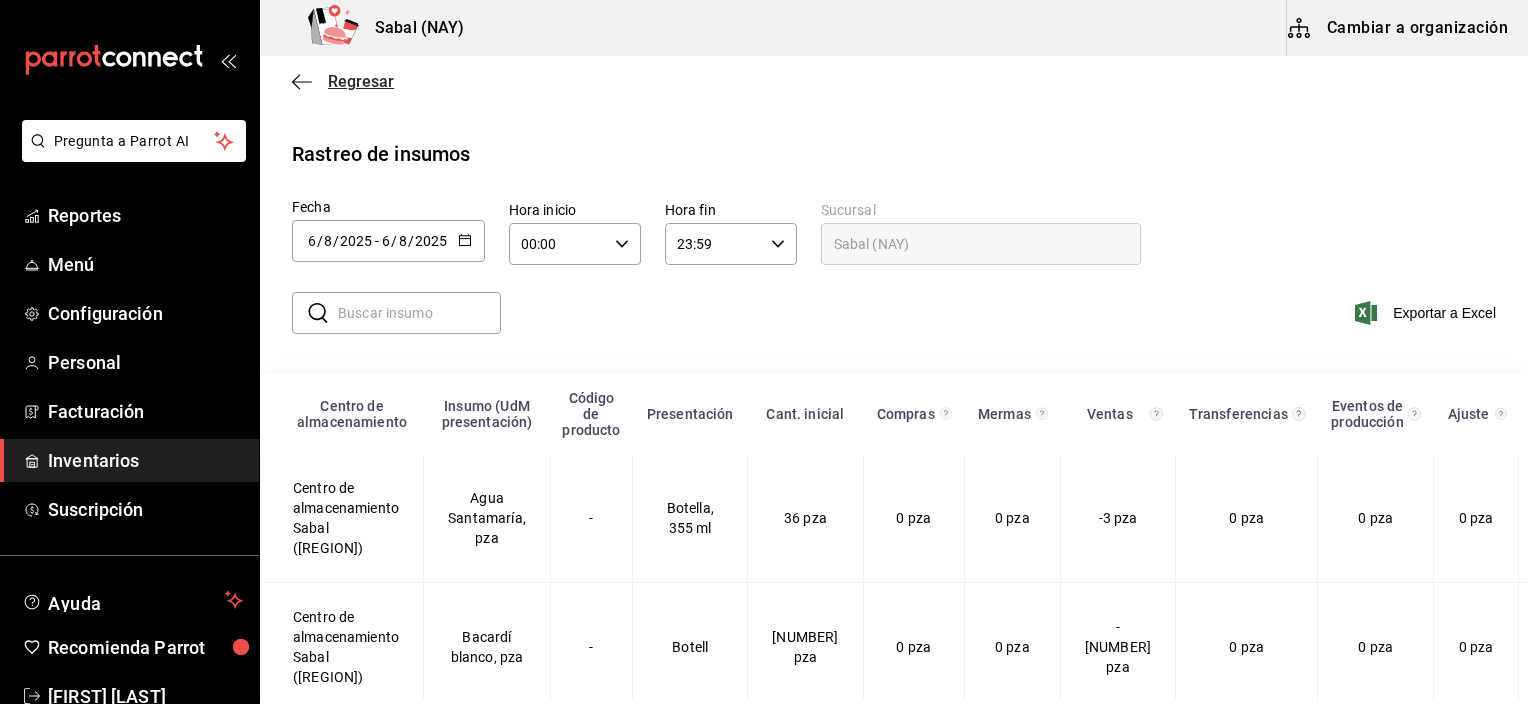 click 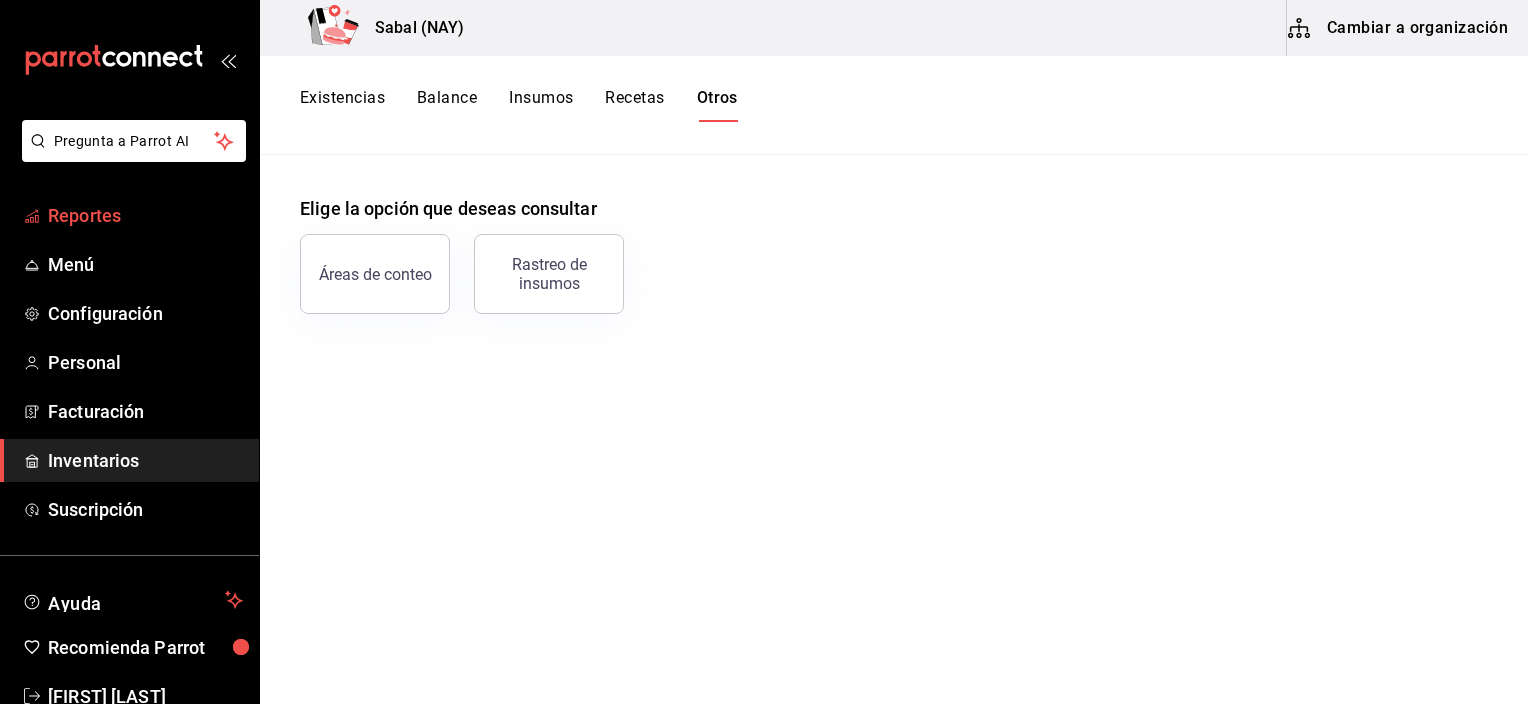 click on "Reportes" at bounding box center [145, 215] 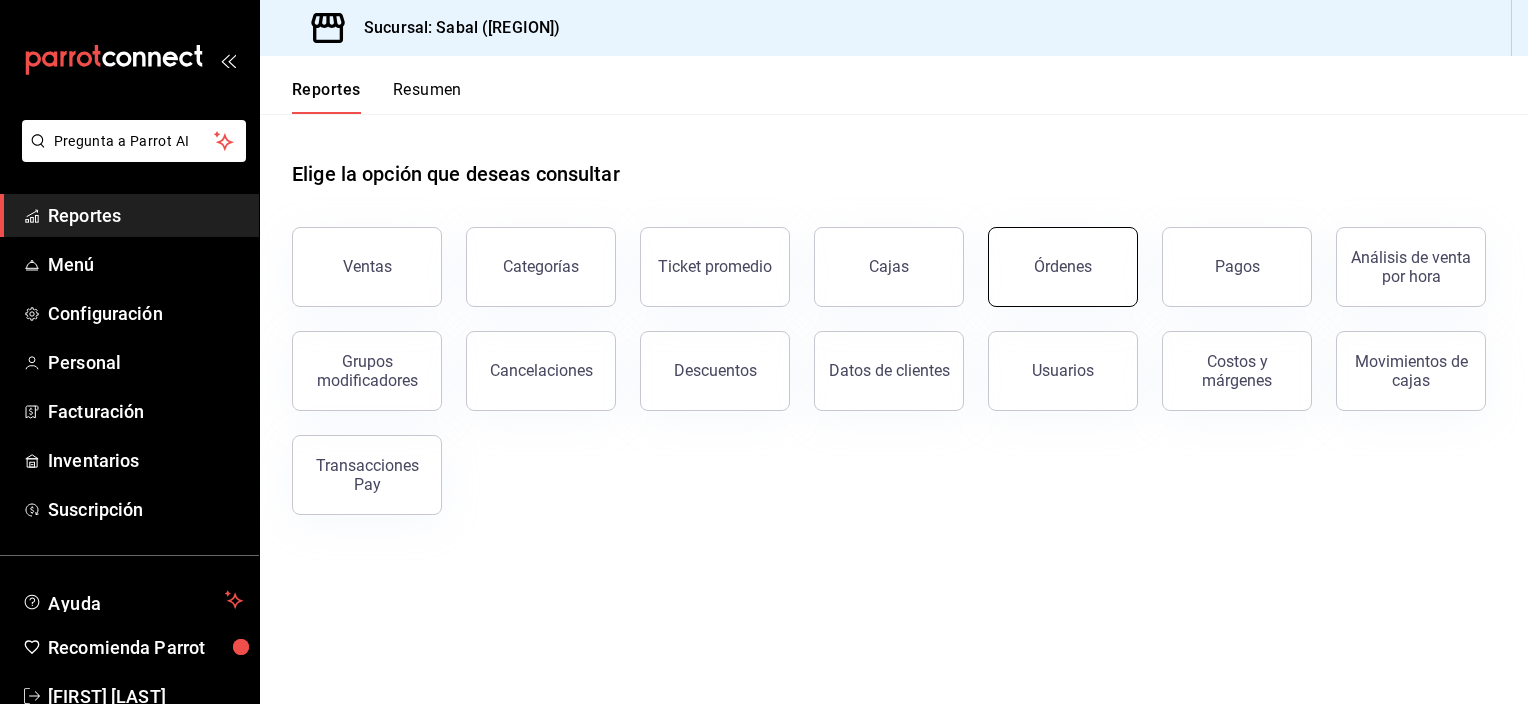 click on "Órdenes" at bounding box center (1063, 267) 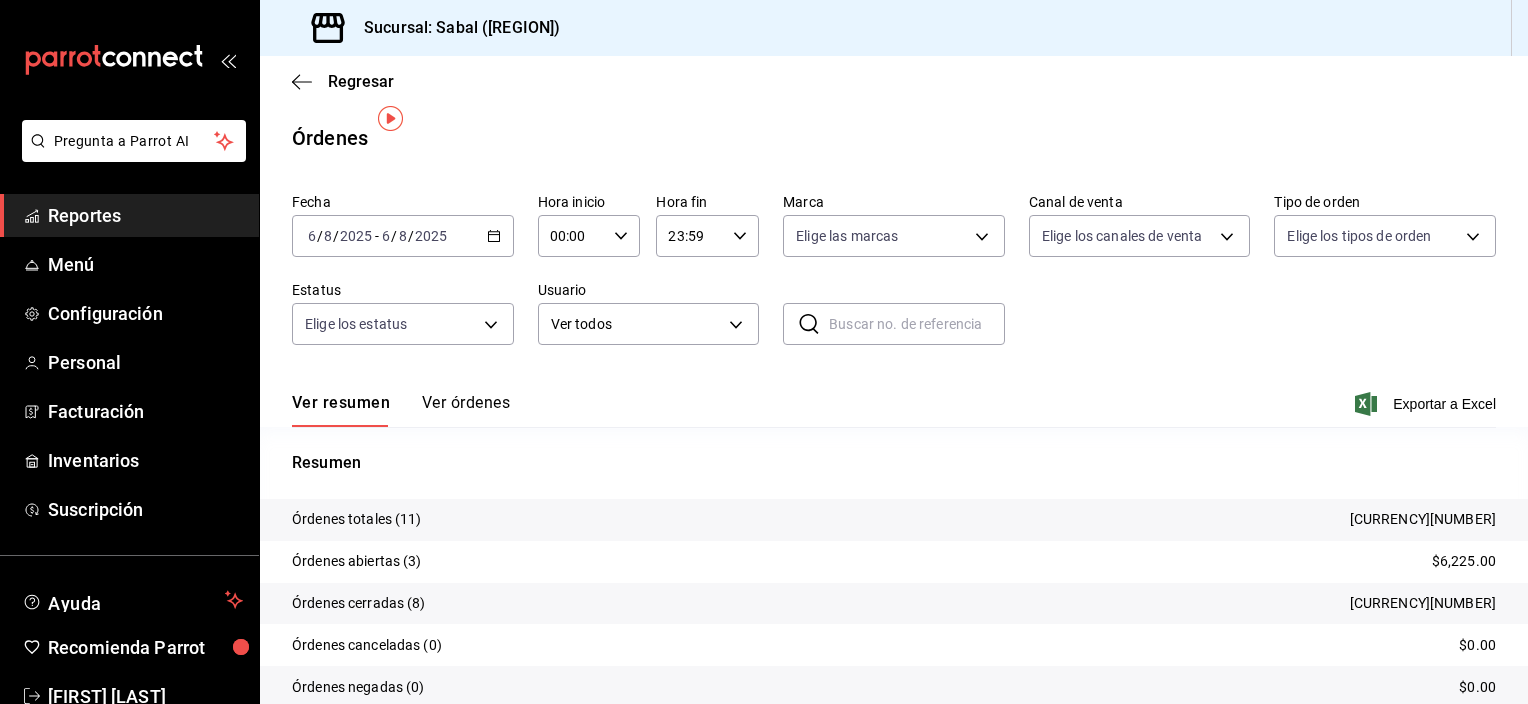 scroll, scrollTop: 81, scrollLeft: 0, axis: vertical 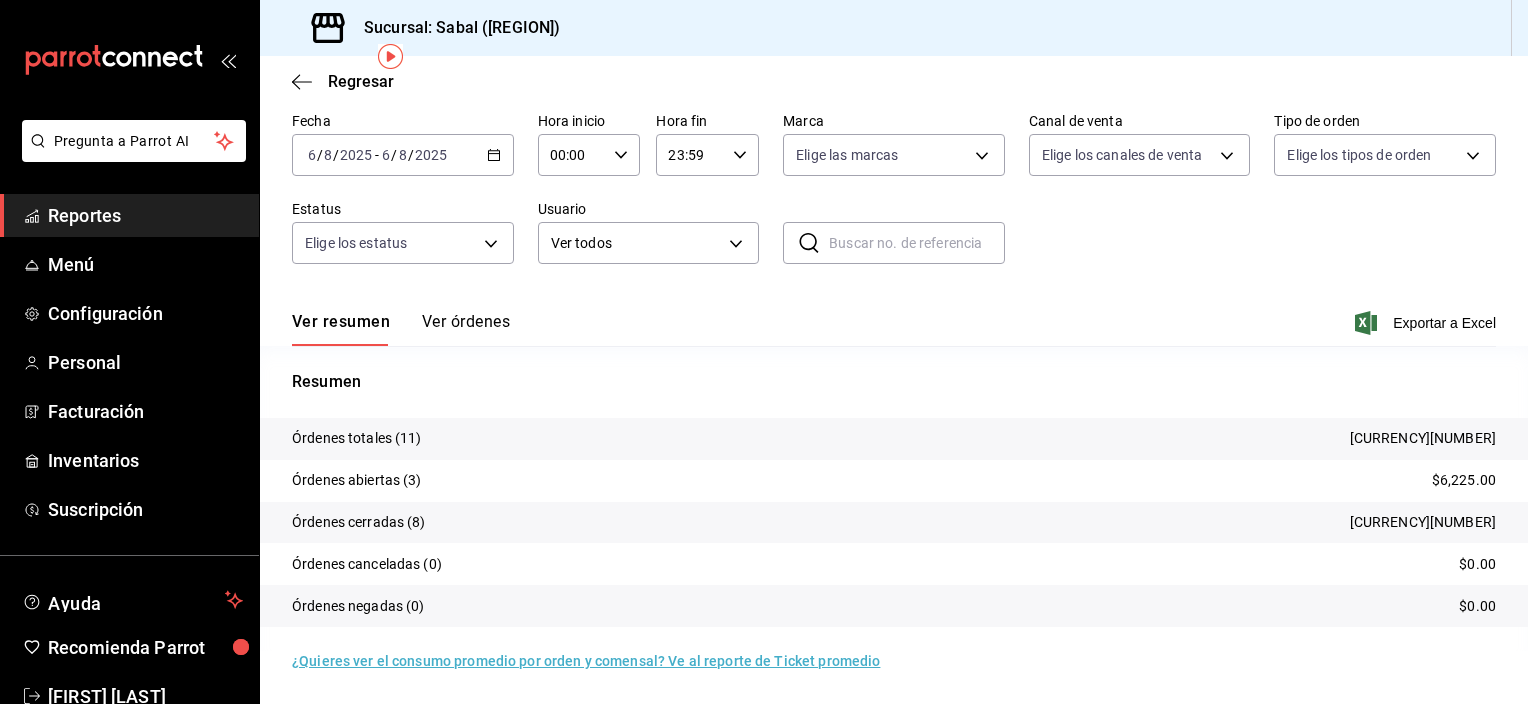 click on "Ver órdenes" at bounding box center (466, 329) 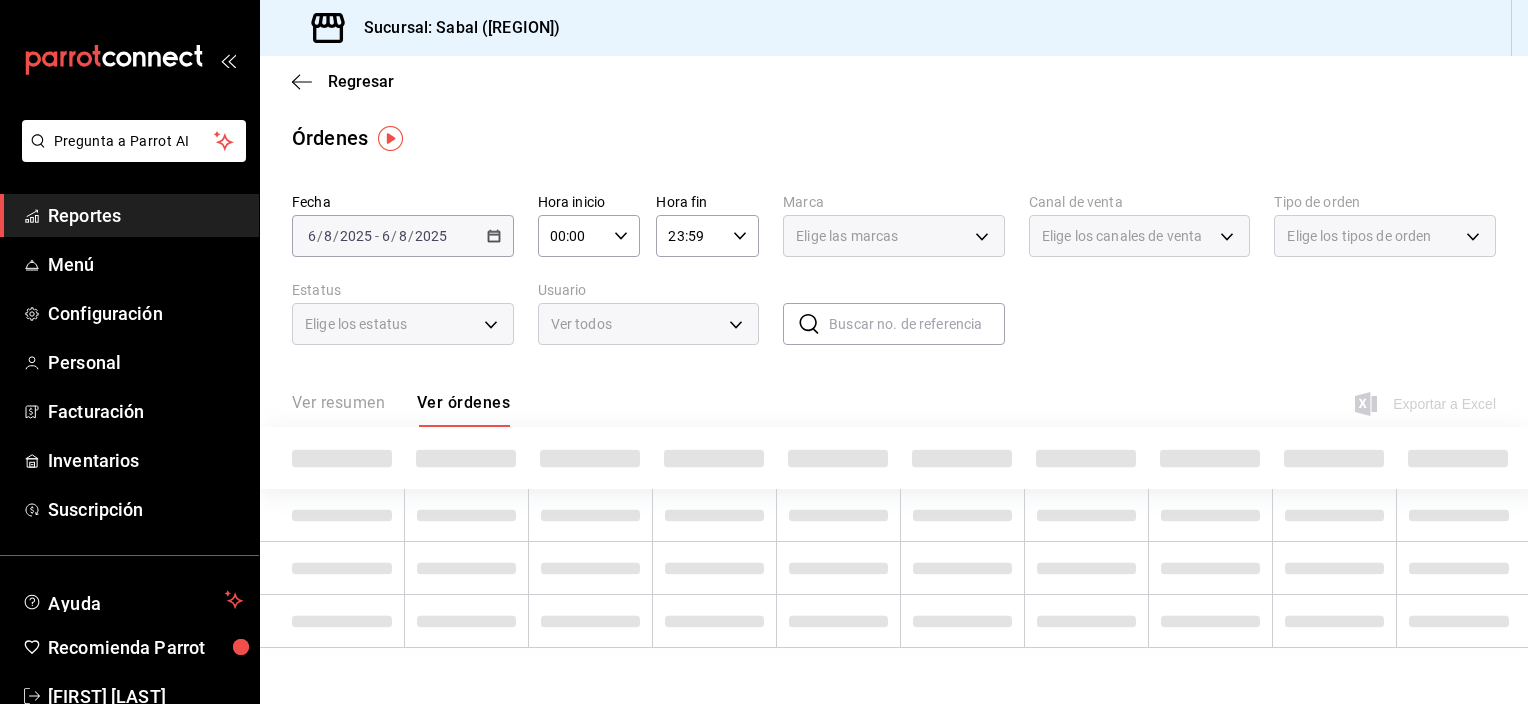 scroll, scrollTop: 0, scrollLeft: 0, axis: both 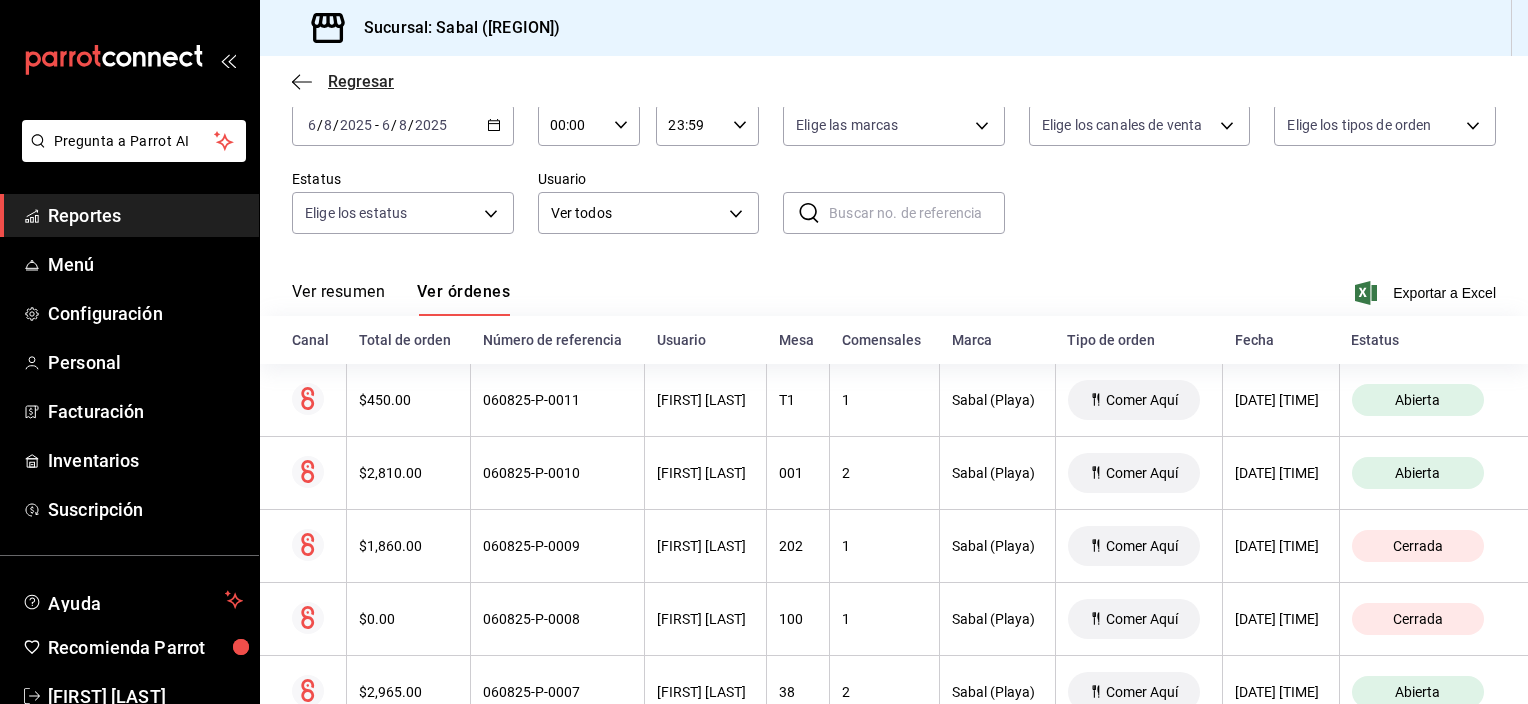 click 